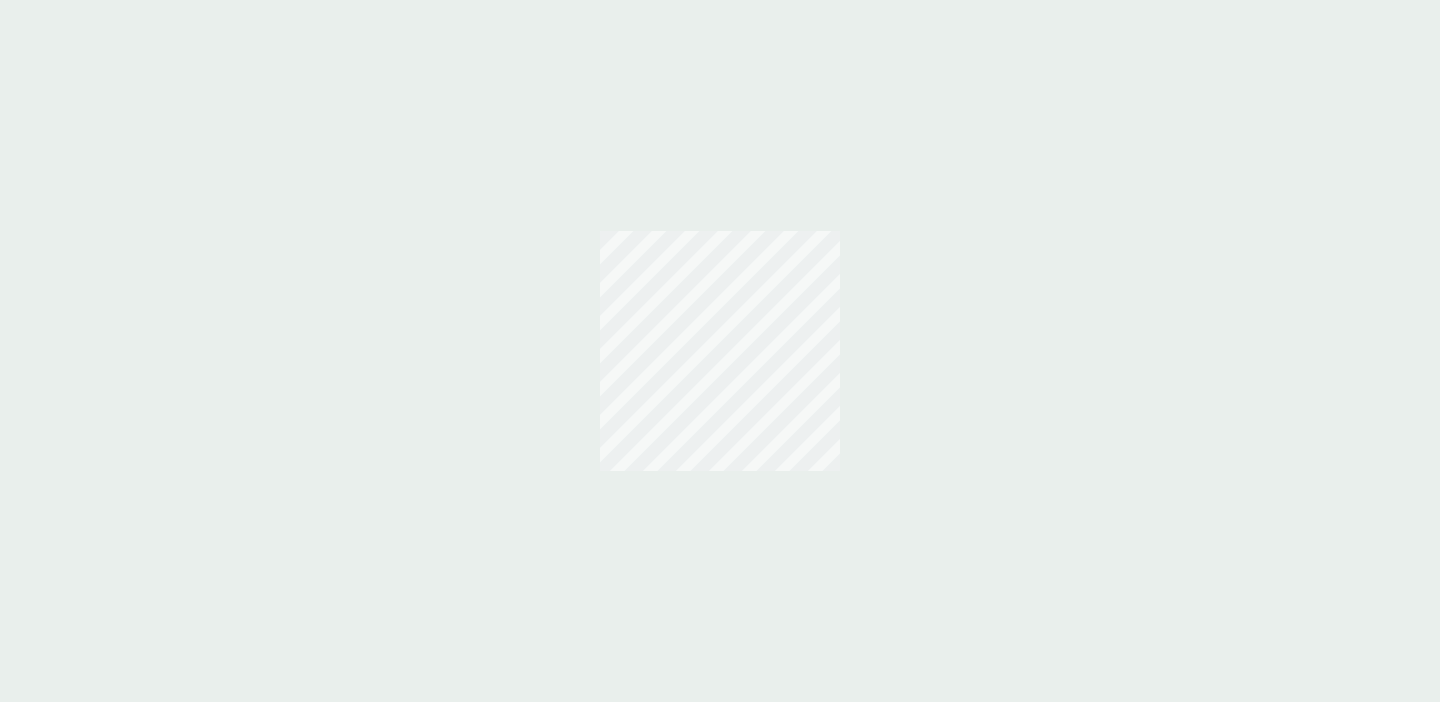 scroll, scrollTop: 0, scrollLeft: 0, axis: both 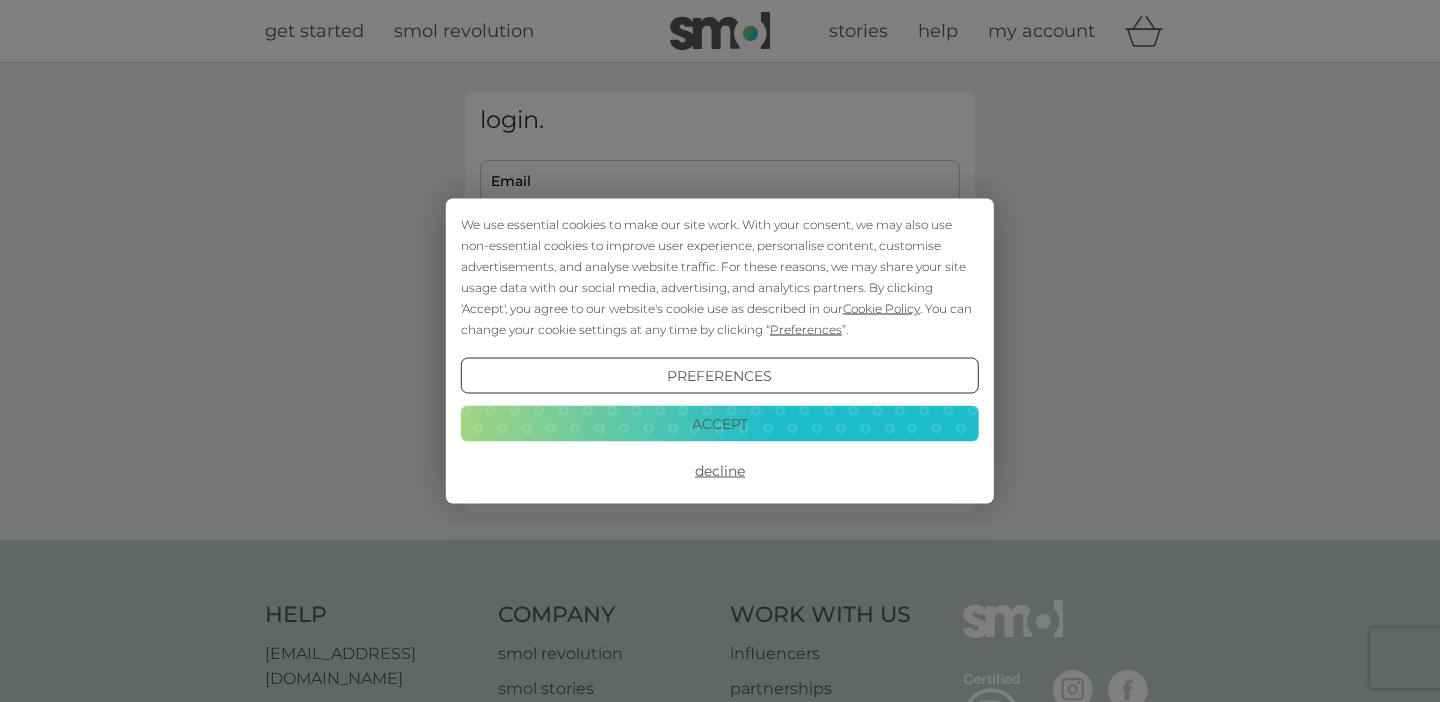 click on "Accept" at bounding box center [720, 423] 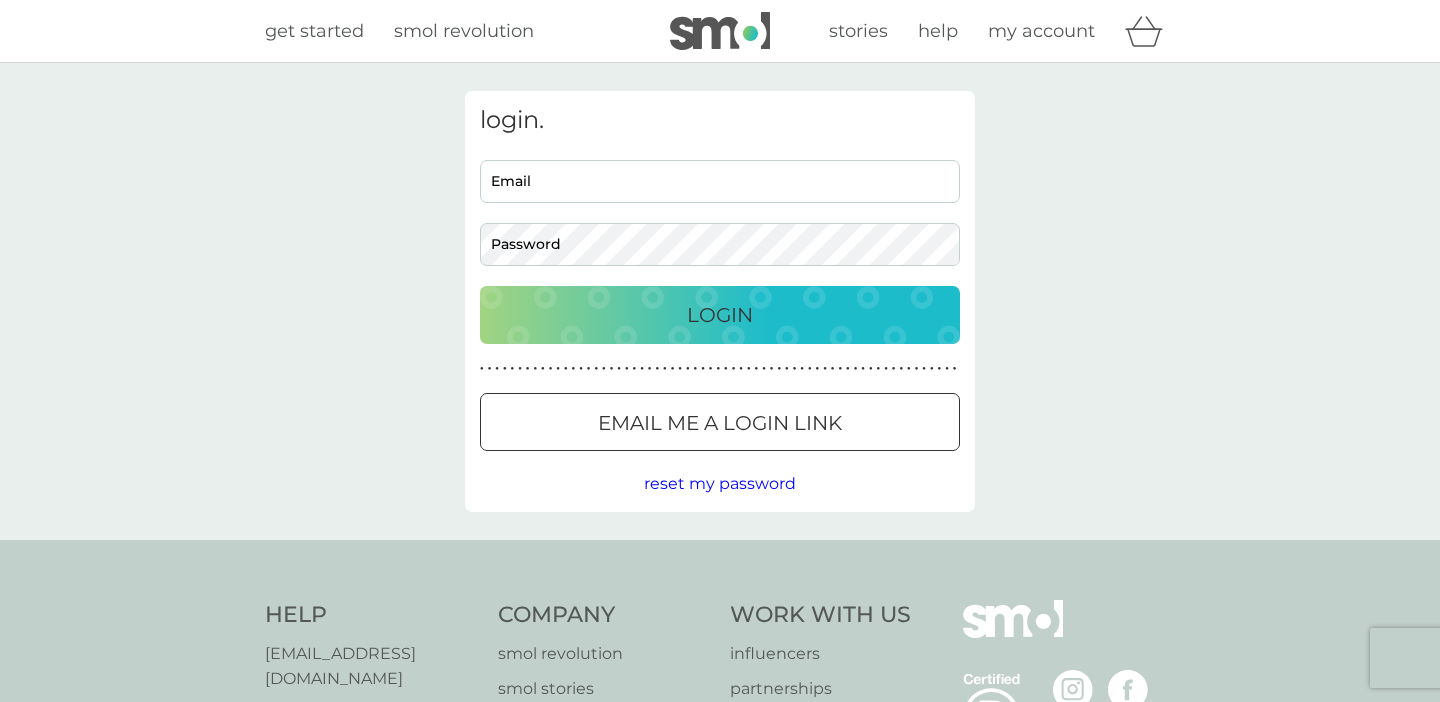 click on "Email me a login link" at bounding box center (720, 423) 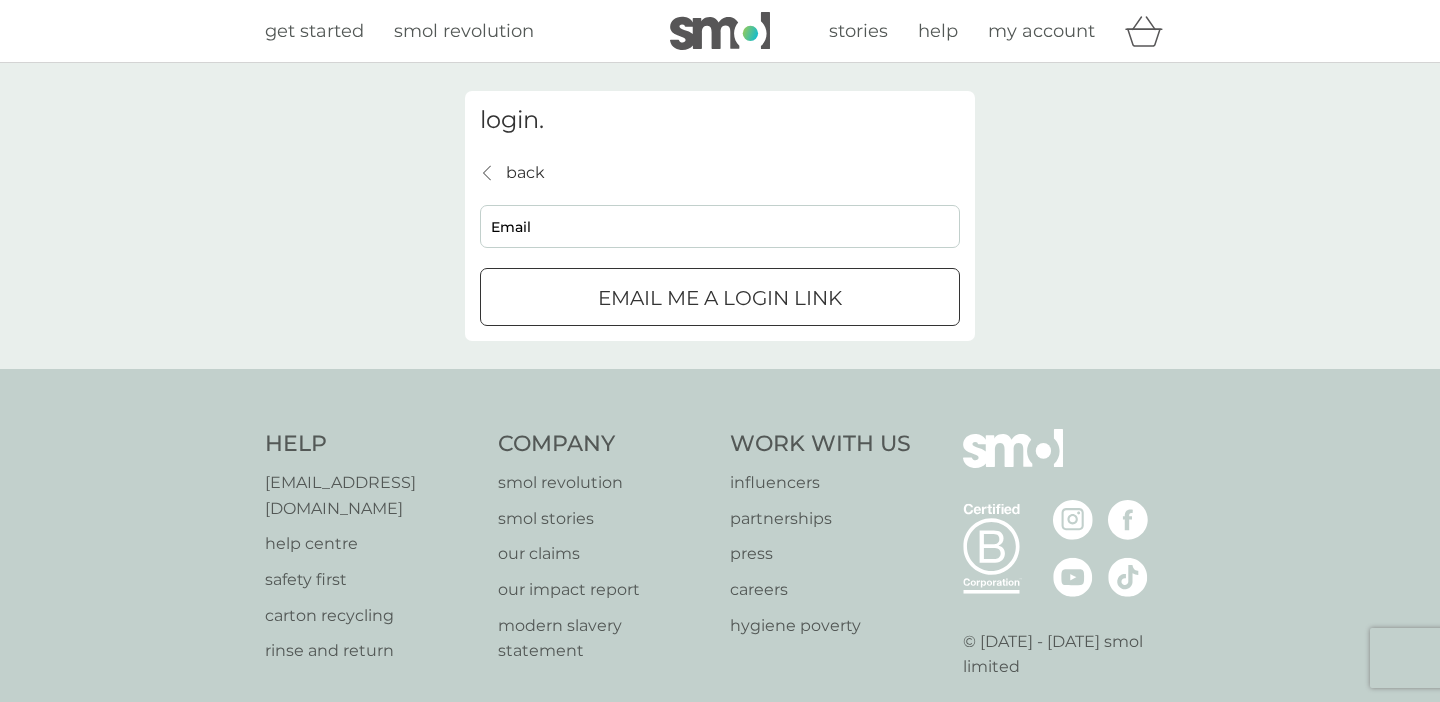 scroll, scrollTop: 0, scrollLeft: 0, axis: both 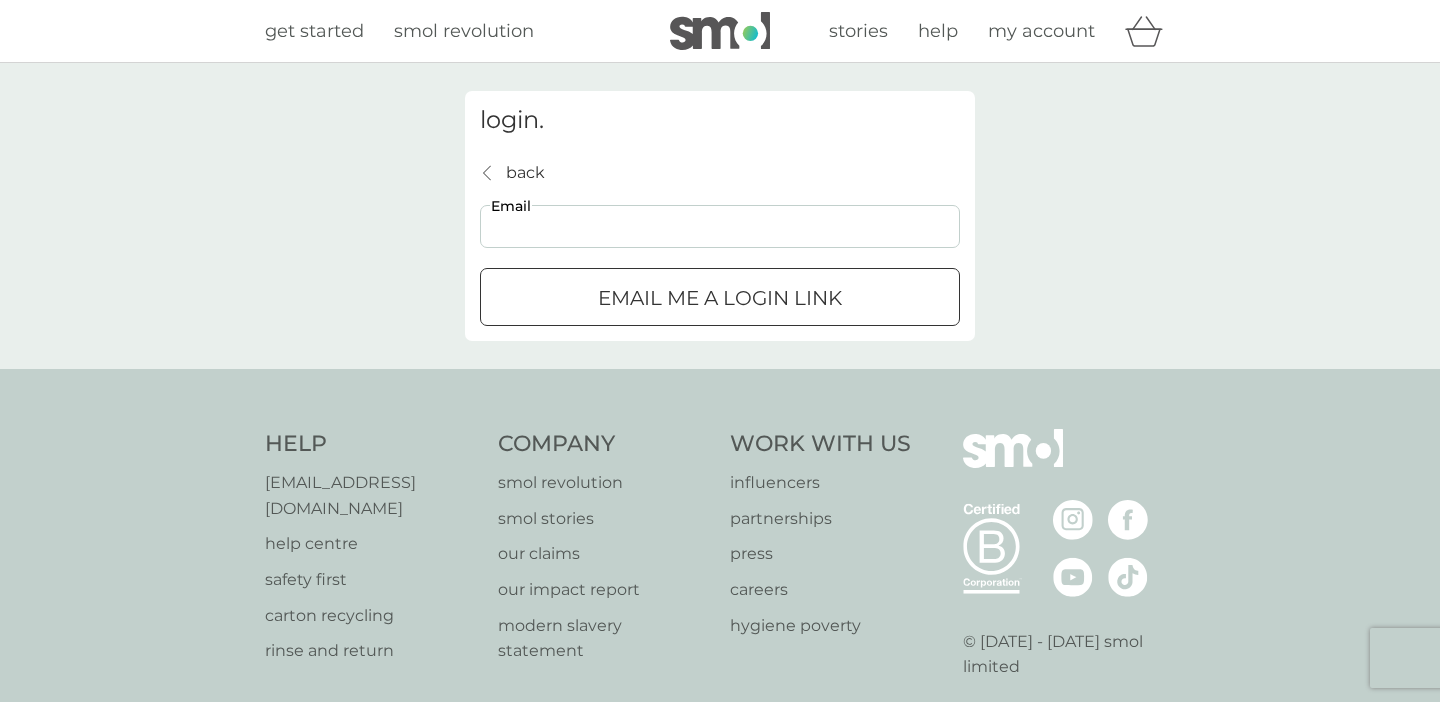 type on "[EMAIL_ADDRESS][DOMAIN_NAME]" 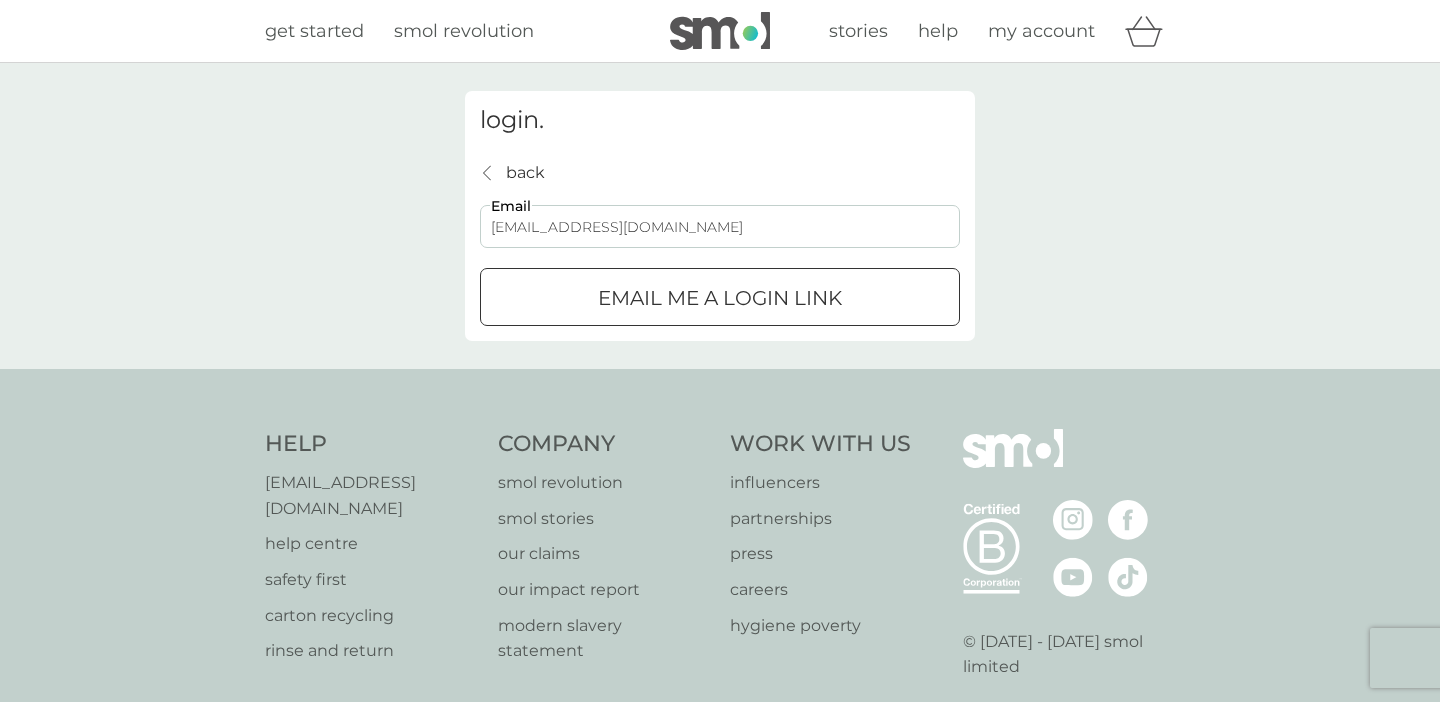 click on "Email me a login link" at bounding box center (720, 298) 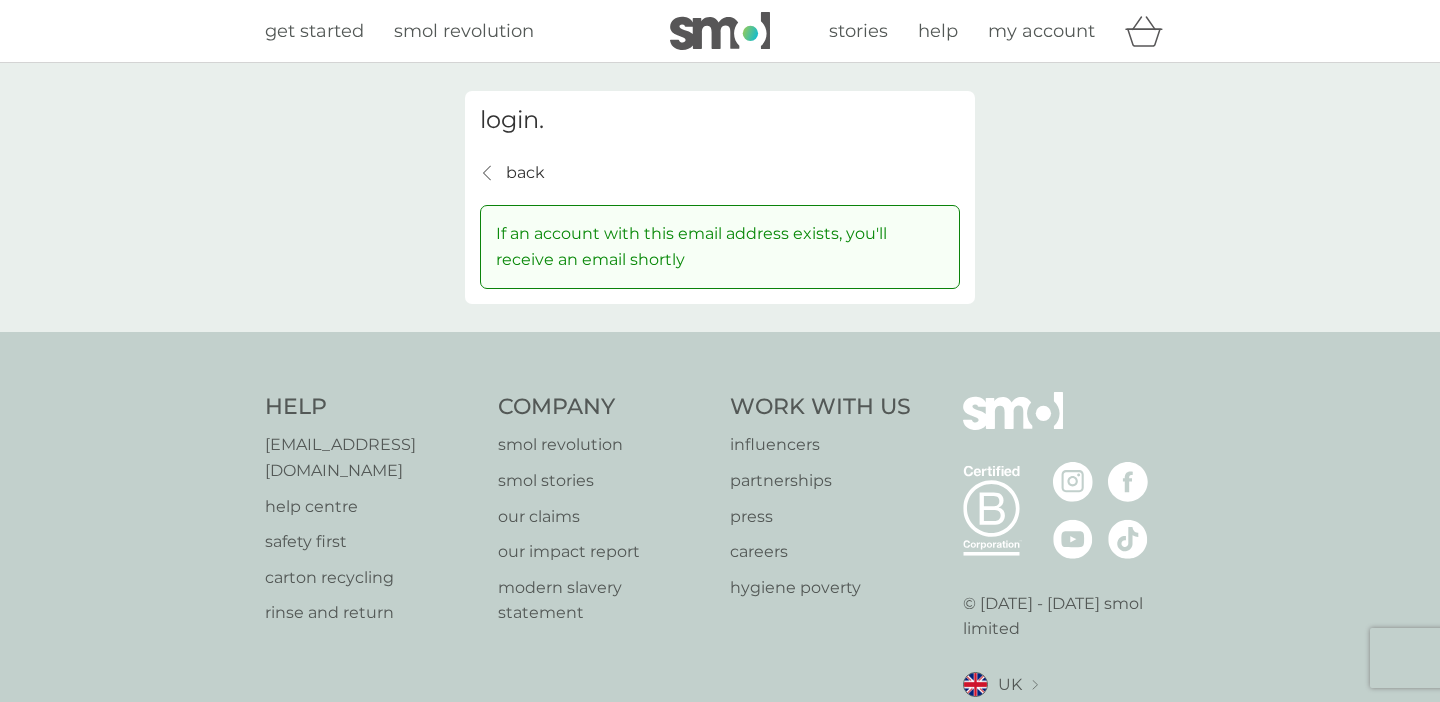 click on "back back" at bounding box center (512, 173) 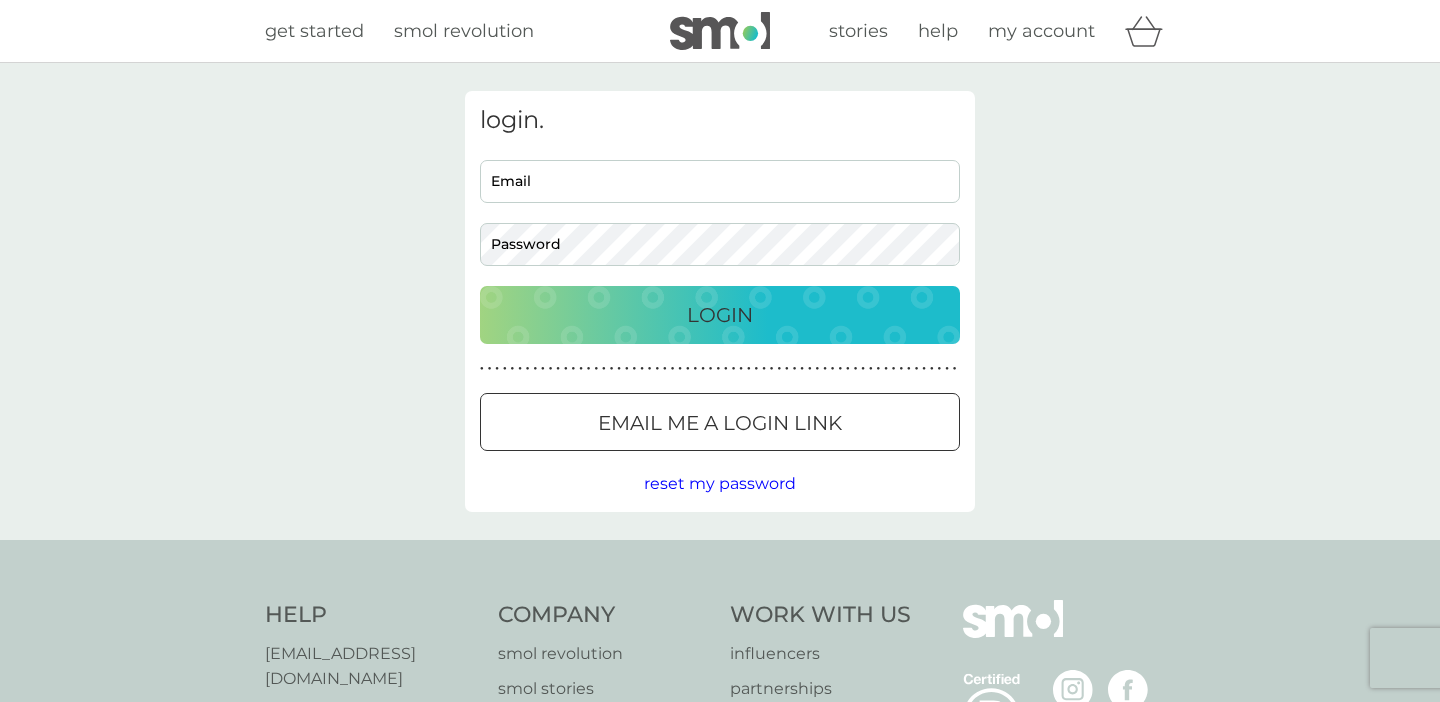 click on "Email me a login link" at bounding box center (720, 423) 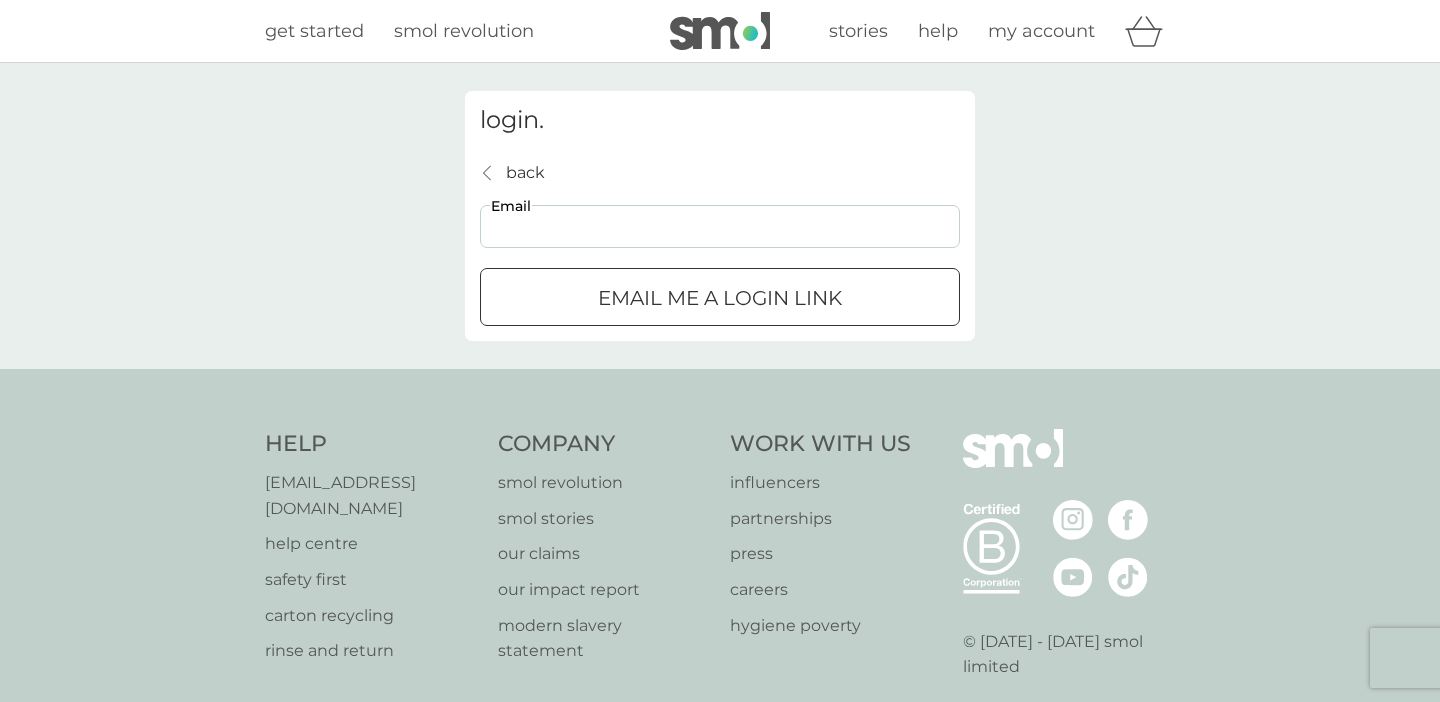 click on "Email" at bounding box center [720, 226] 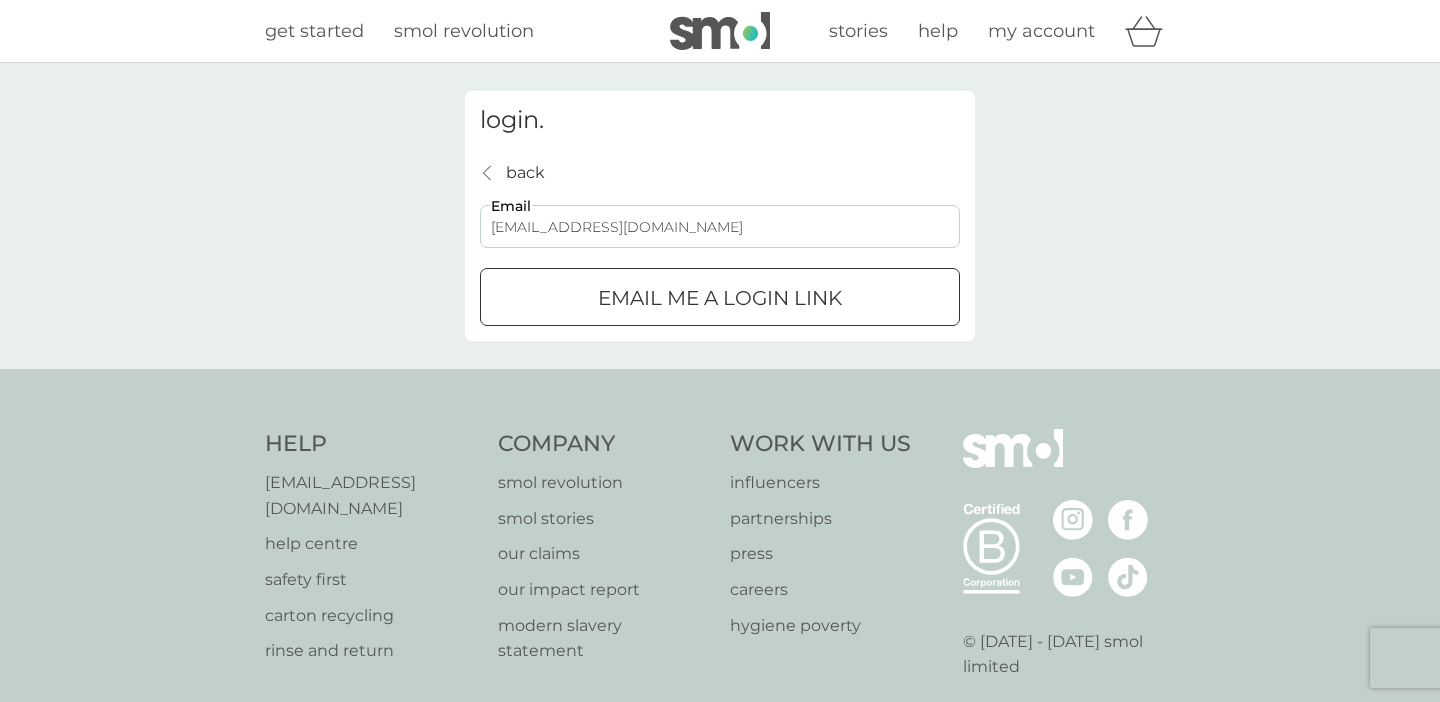 click on "[EMAIL_ADDRESS][DOMAIN_NAME]" at bounding box center [720, 226] 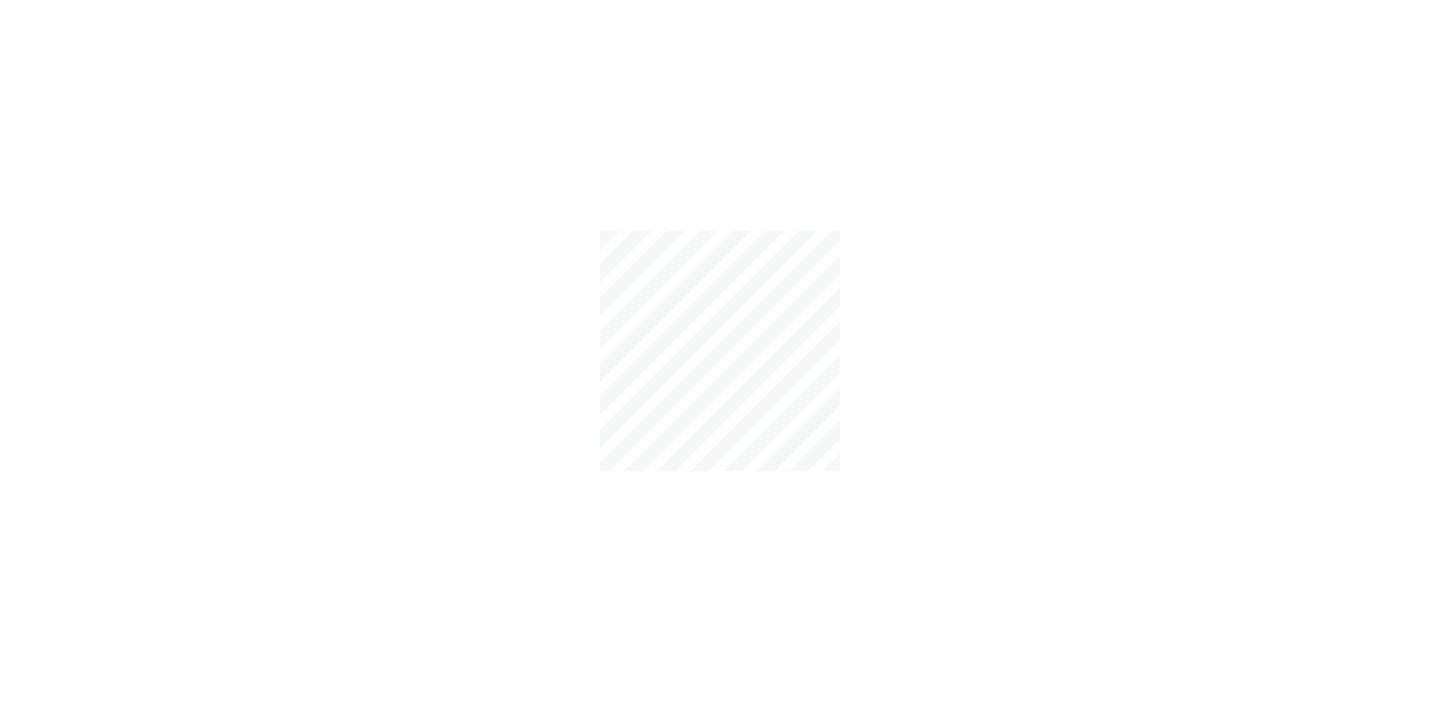 scroll, scrollTop: 0, scrollLeft: 0, axis: both 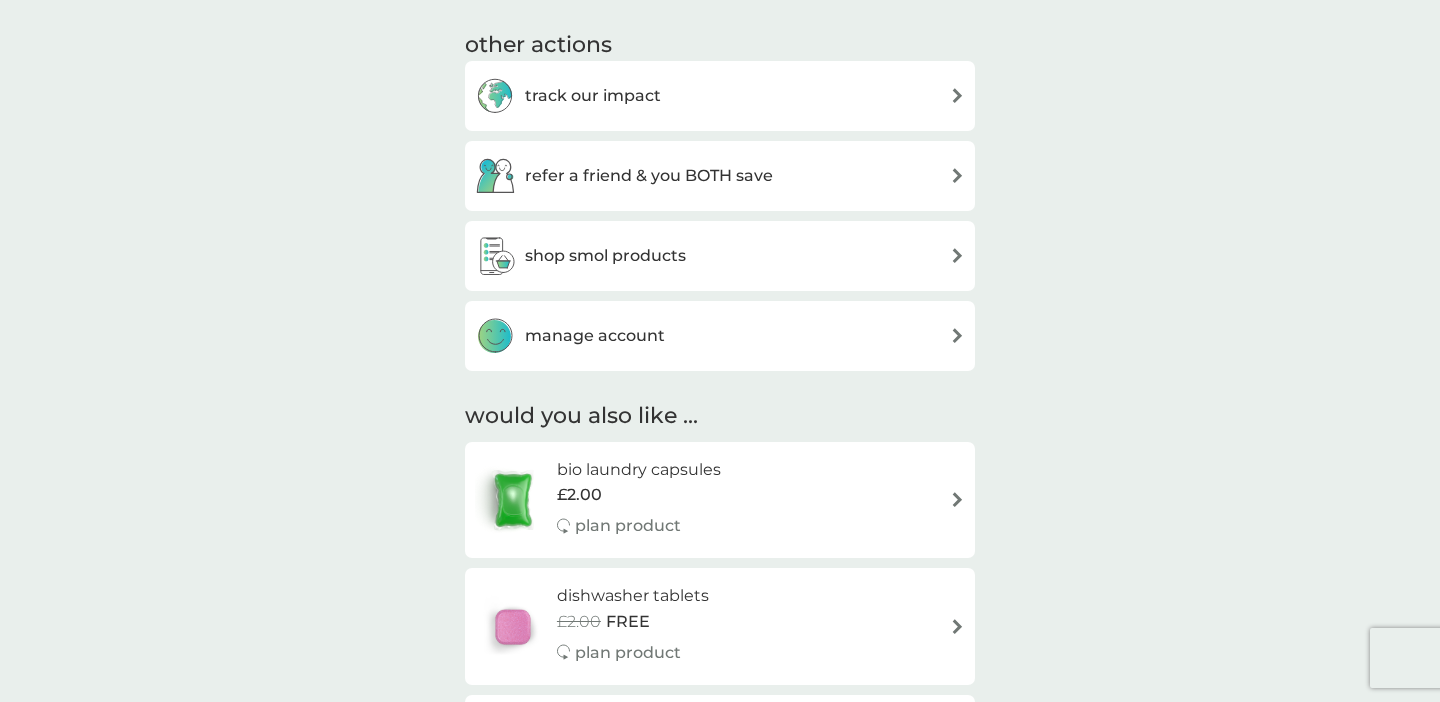click on "manage account" at bounding box center [720, 336] 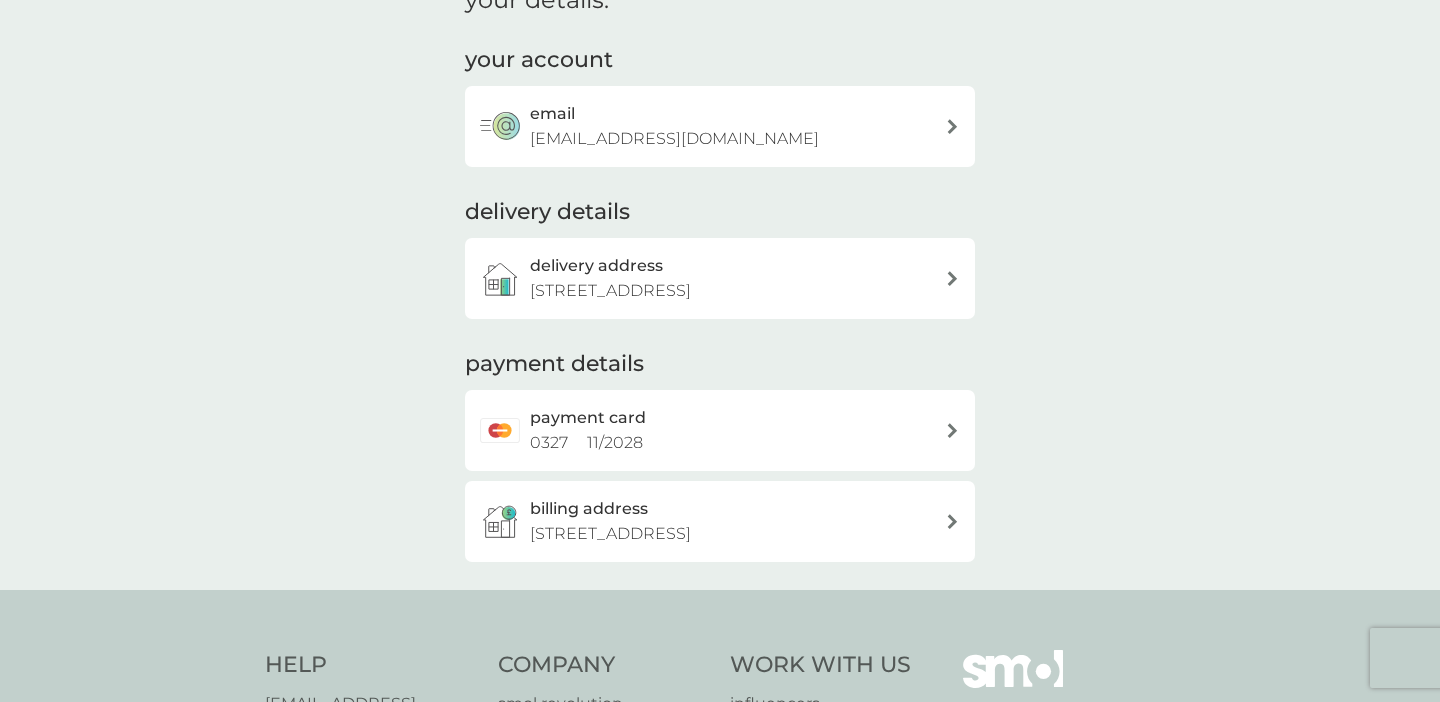 scroll, scrollTop: 0, scrollLeft: 0, axis: both 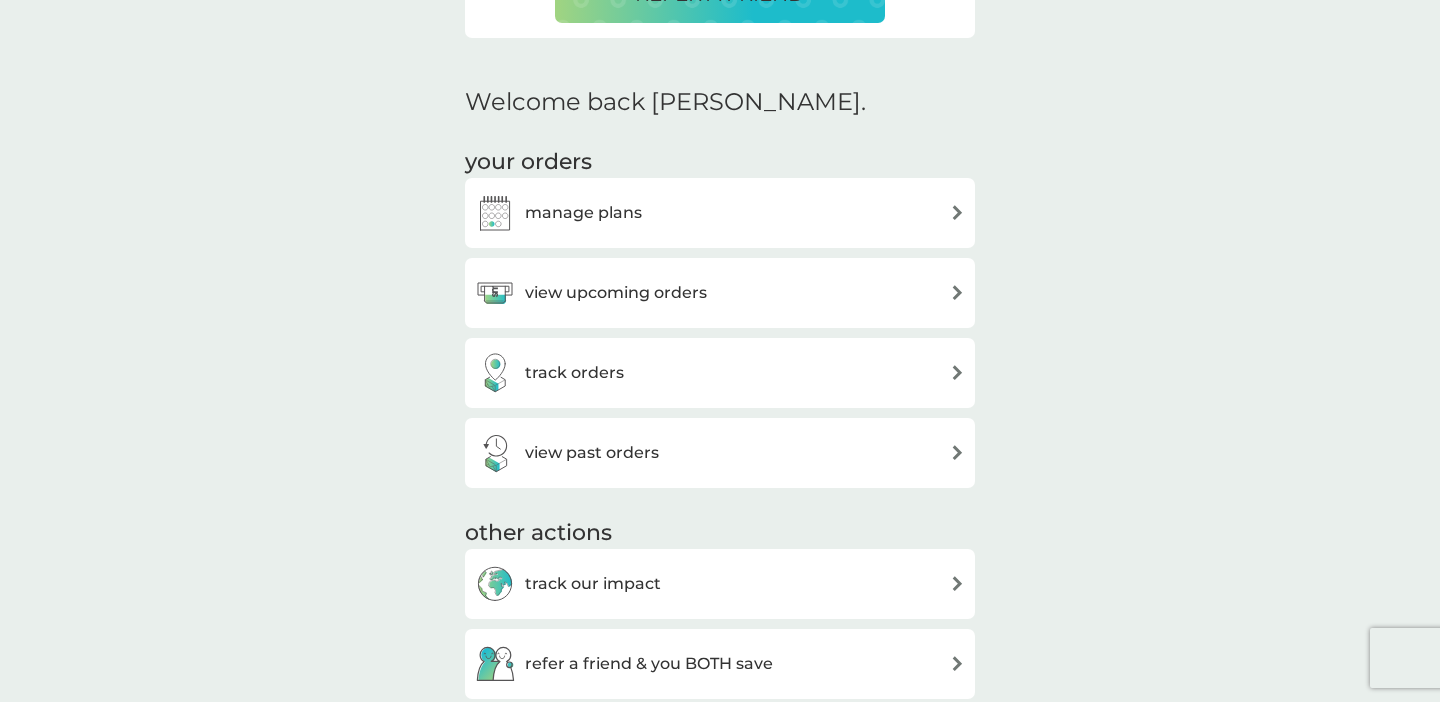 click on "manage plans" at bounding box center (720, 213) 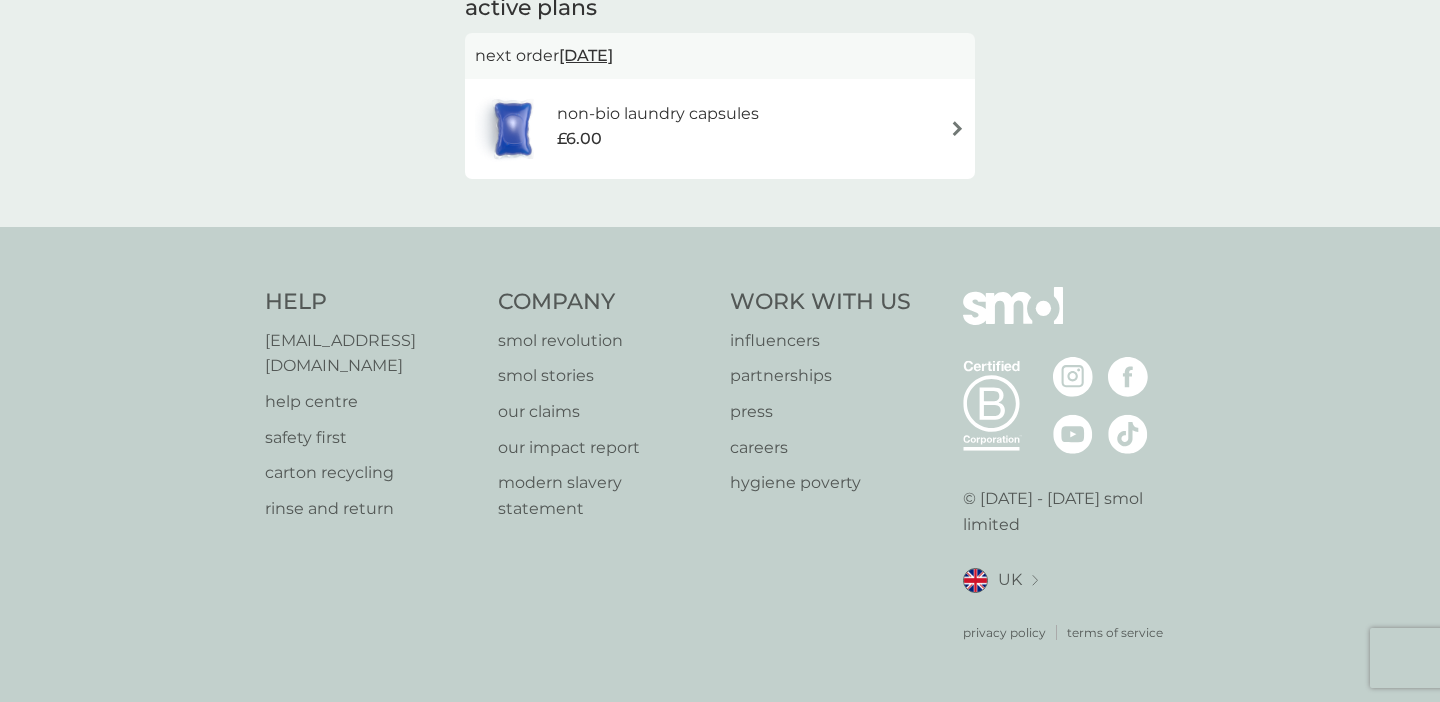 scroll, scrollTop: 0, scrollLeft: 0, axis: both 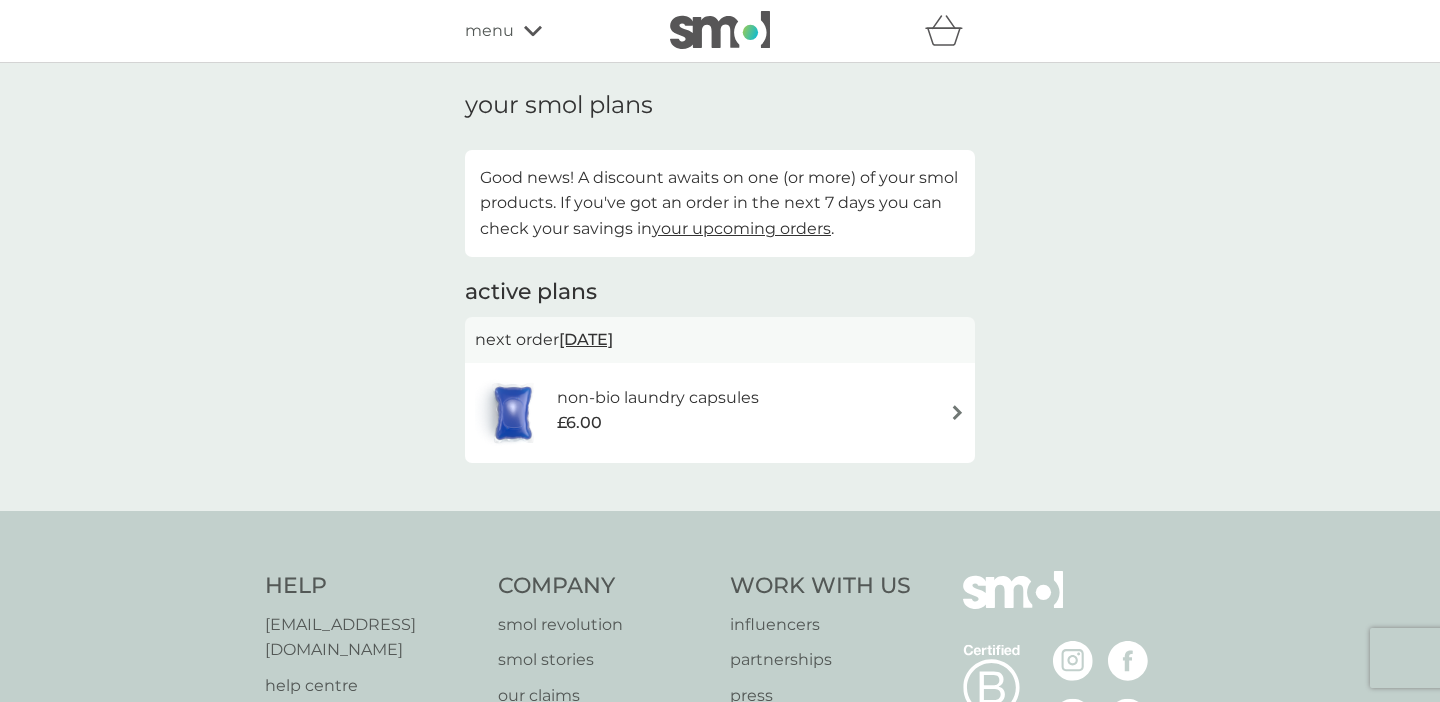 click on "non-bio laundry capsules £6.00" at bounding box center [720, 413] 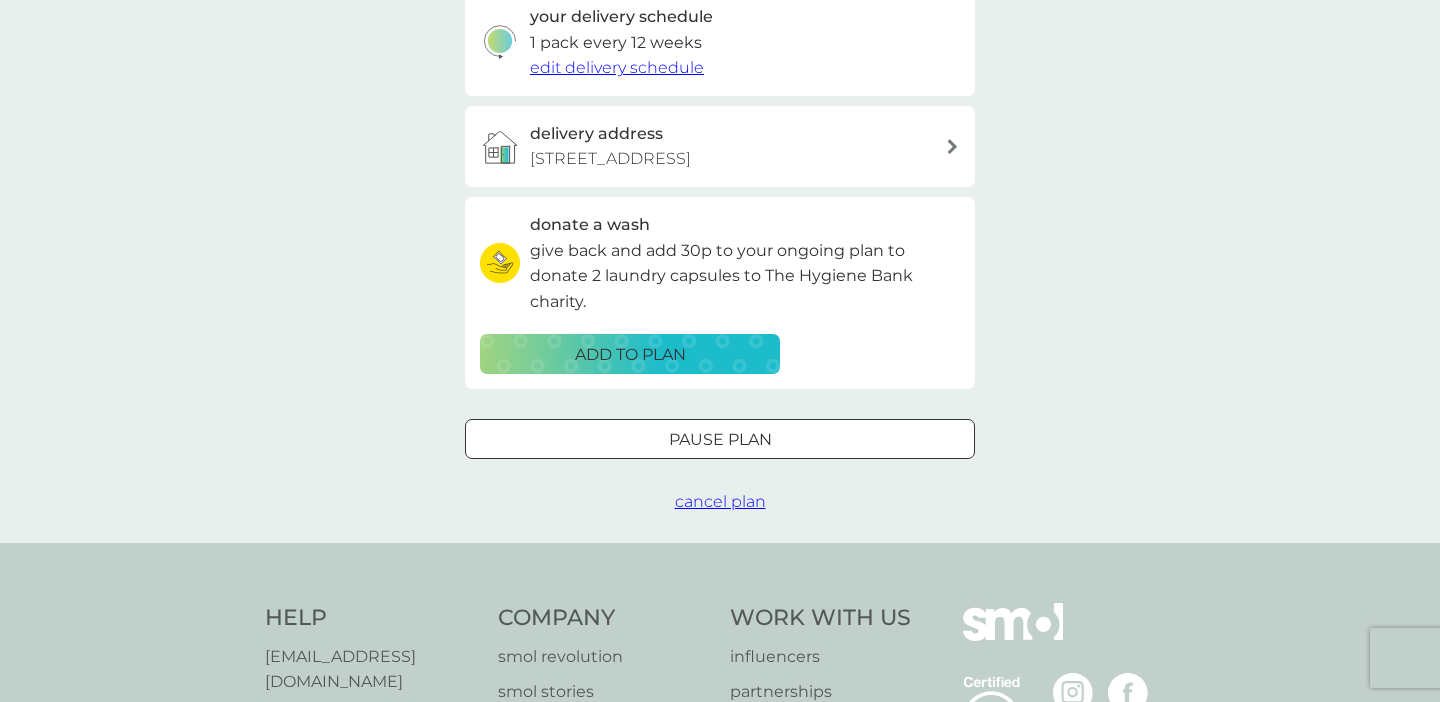 scroll, scrollTop: 502, scrollLeft: 0, axis: vertical 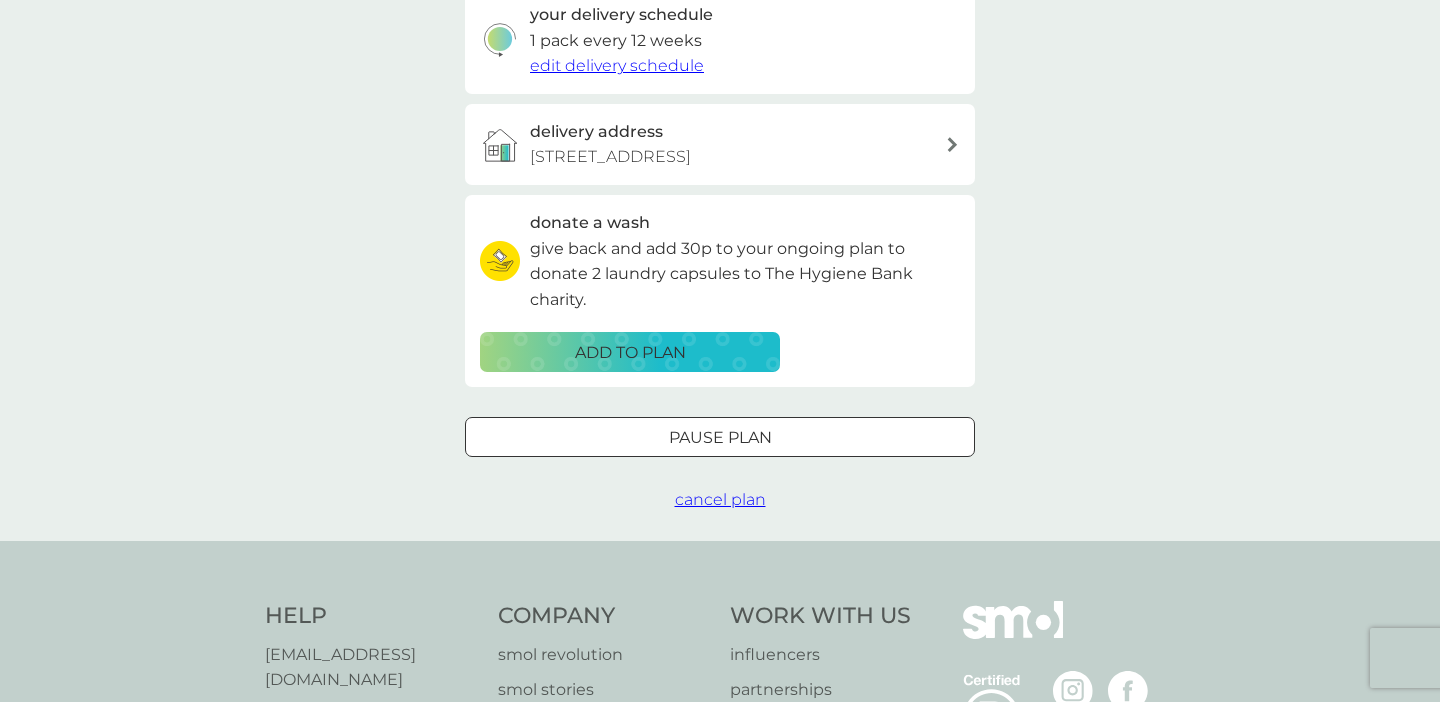 click on "cancel plan" at bounding box center (720, 499) 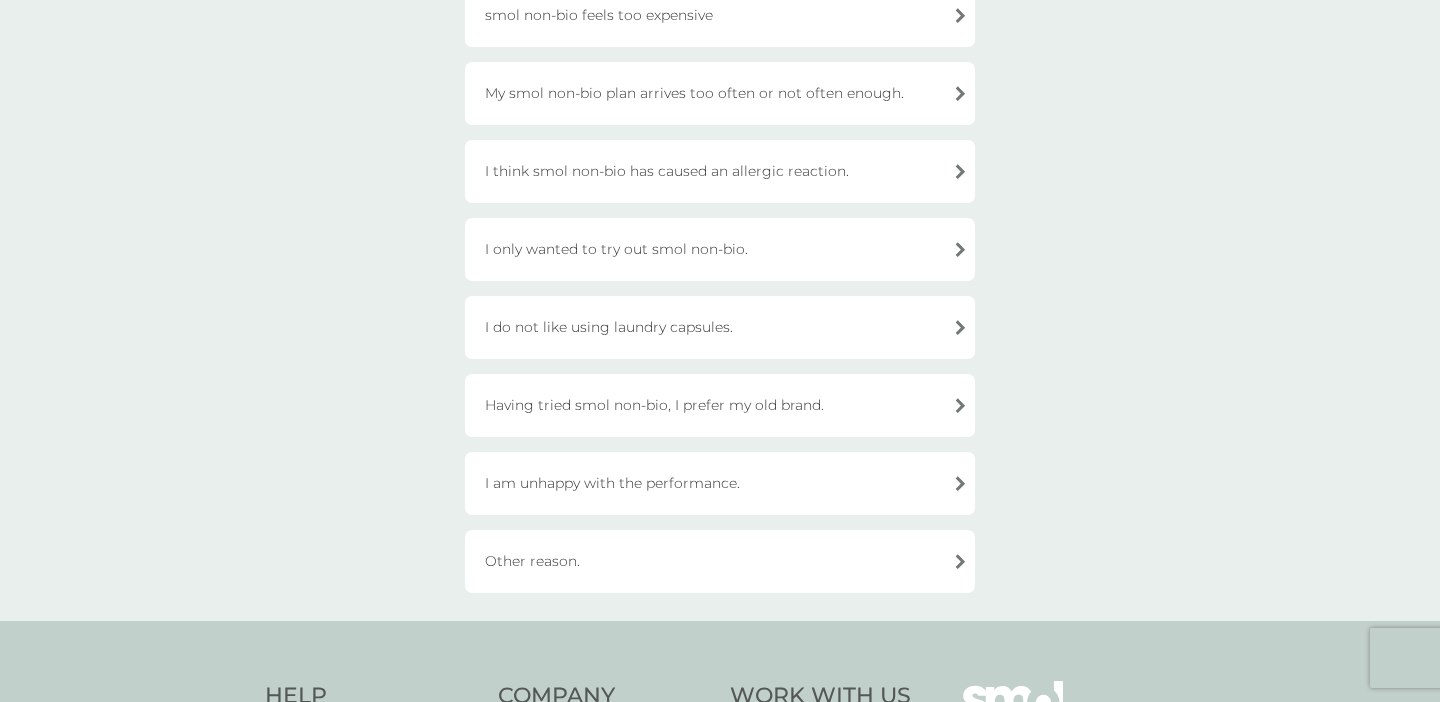scroll, scrollTop: 512, scrollLeft: 0, axis: vertical 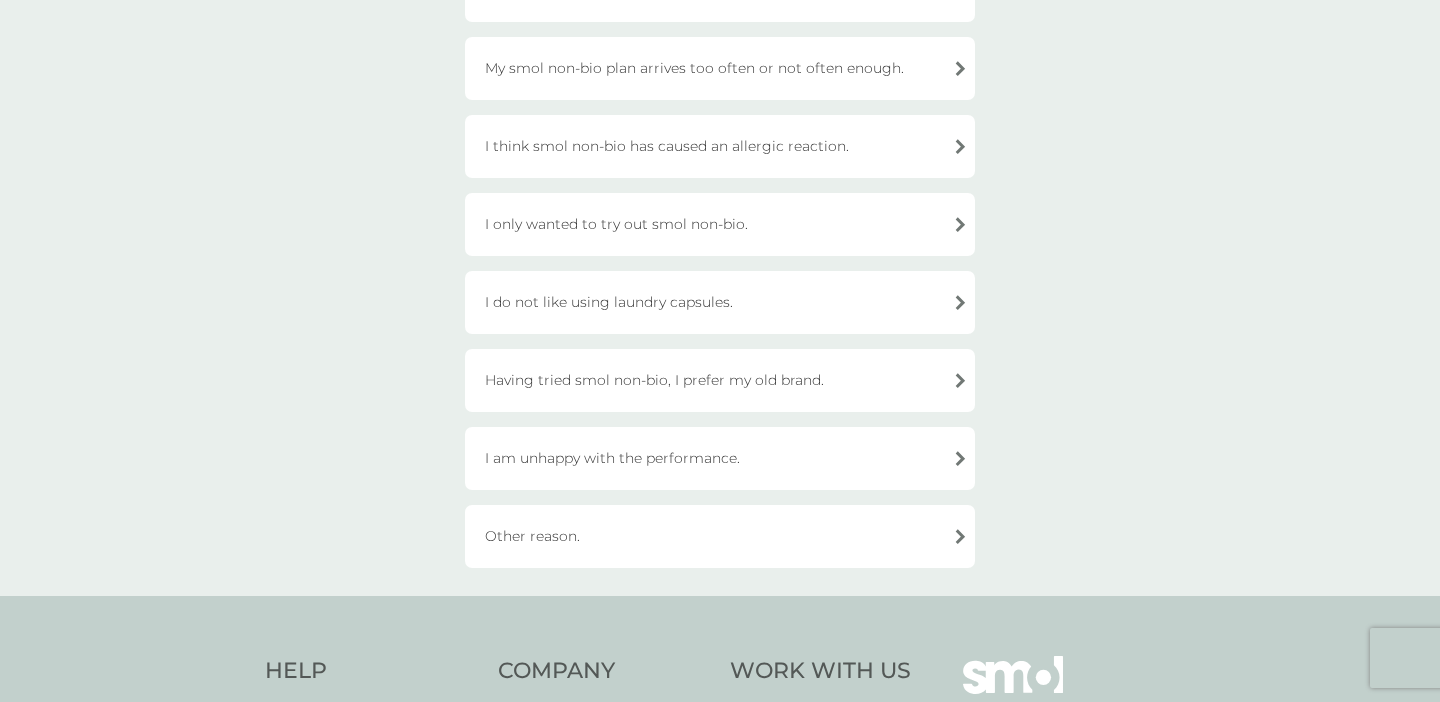 click on "Other reason." at bounding box center [720, 536] 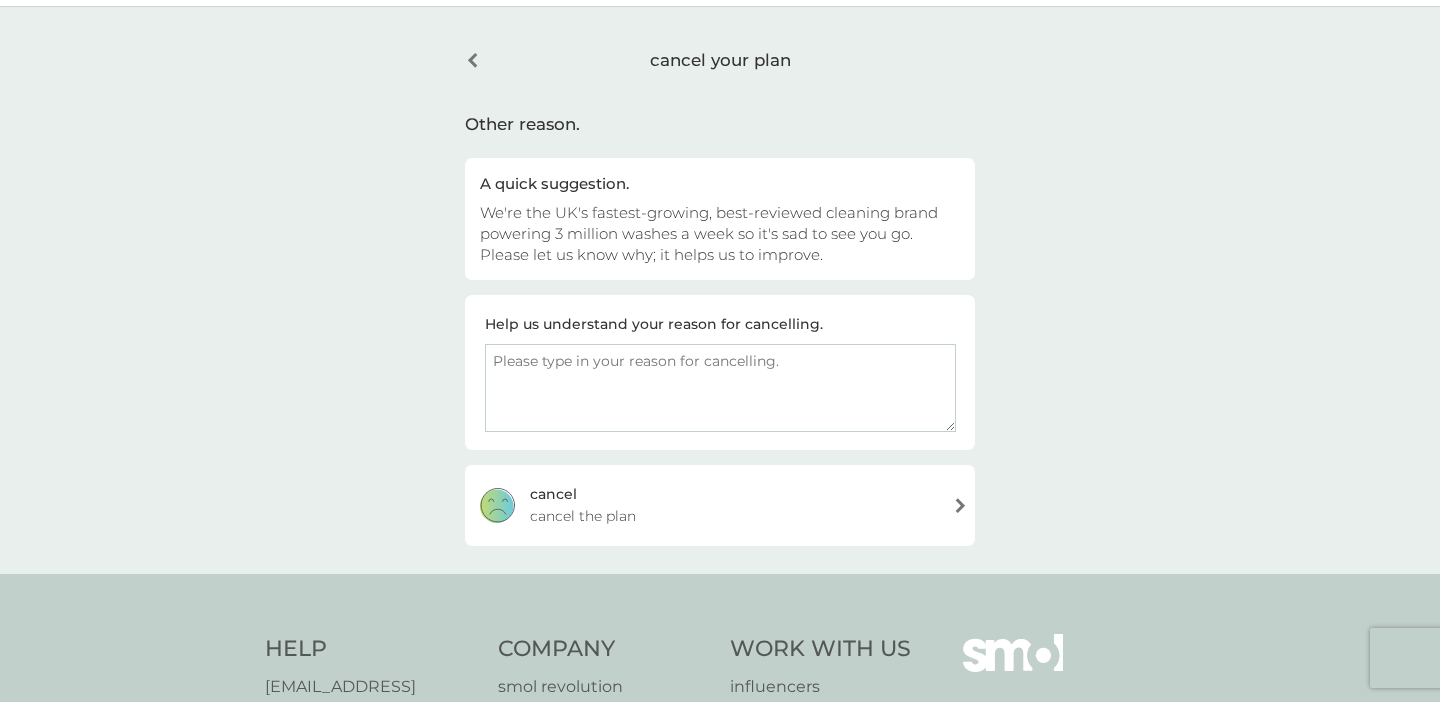 scroll, scrollTop: 57, scrollLeft: 0, axis: vertical 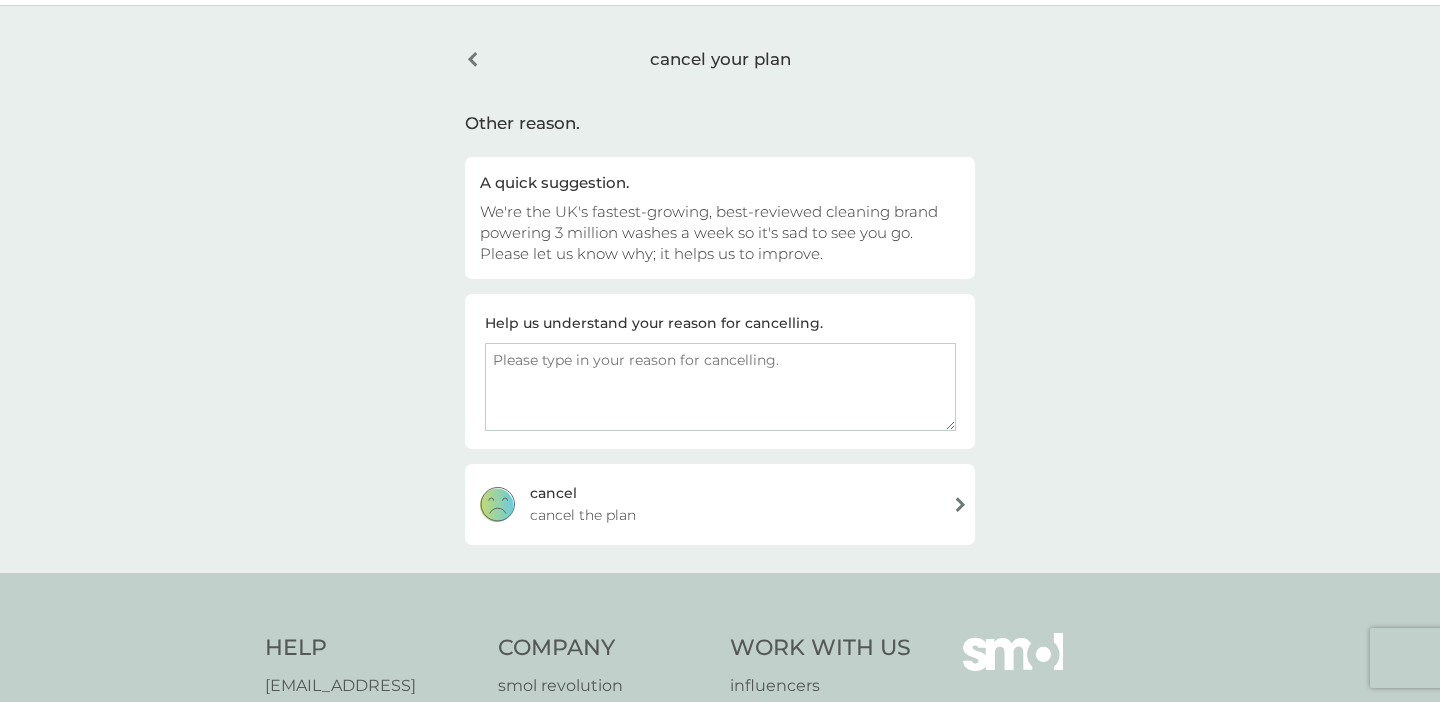 click on "cancel your plan" at bounding box center (720, 59) 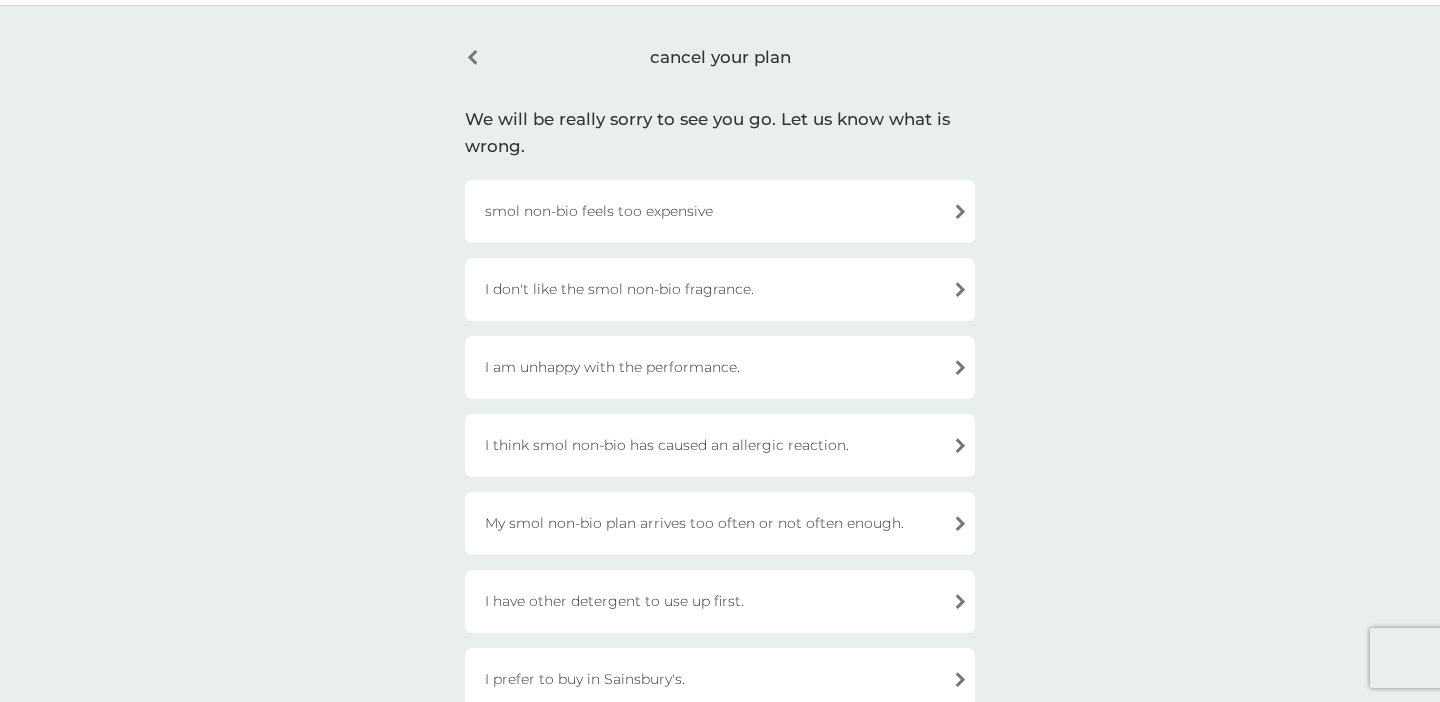 click on "I am unhappy with the performance." at bounding box center (720, 367) 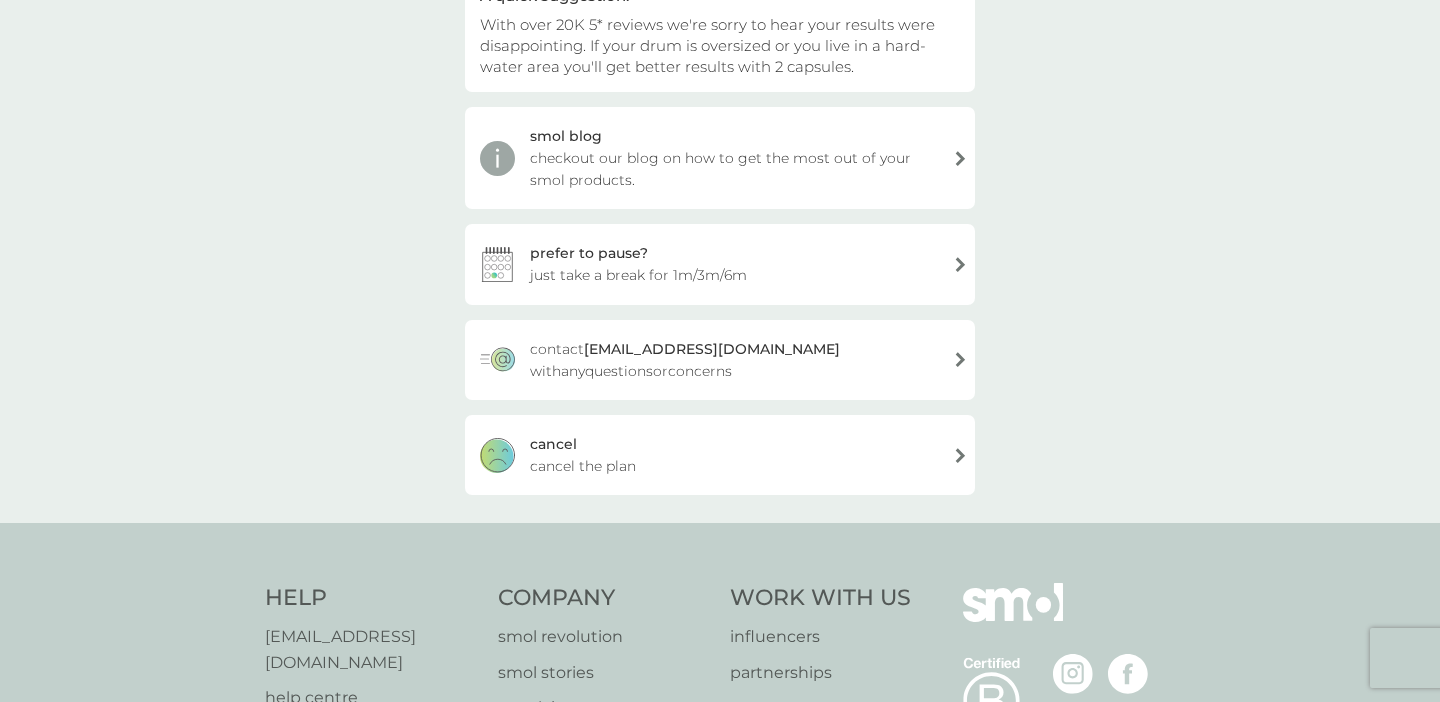 scroll, scrollTop: 281, scrollLeft: 0, axis: vertical 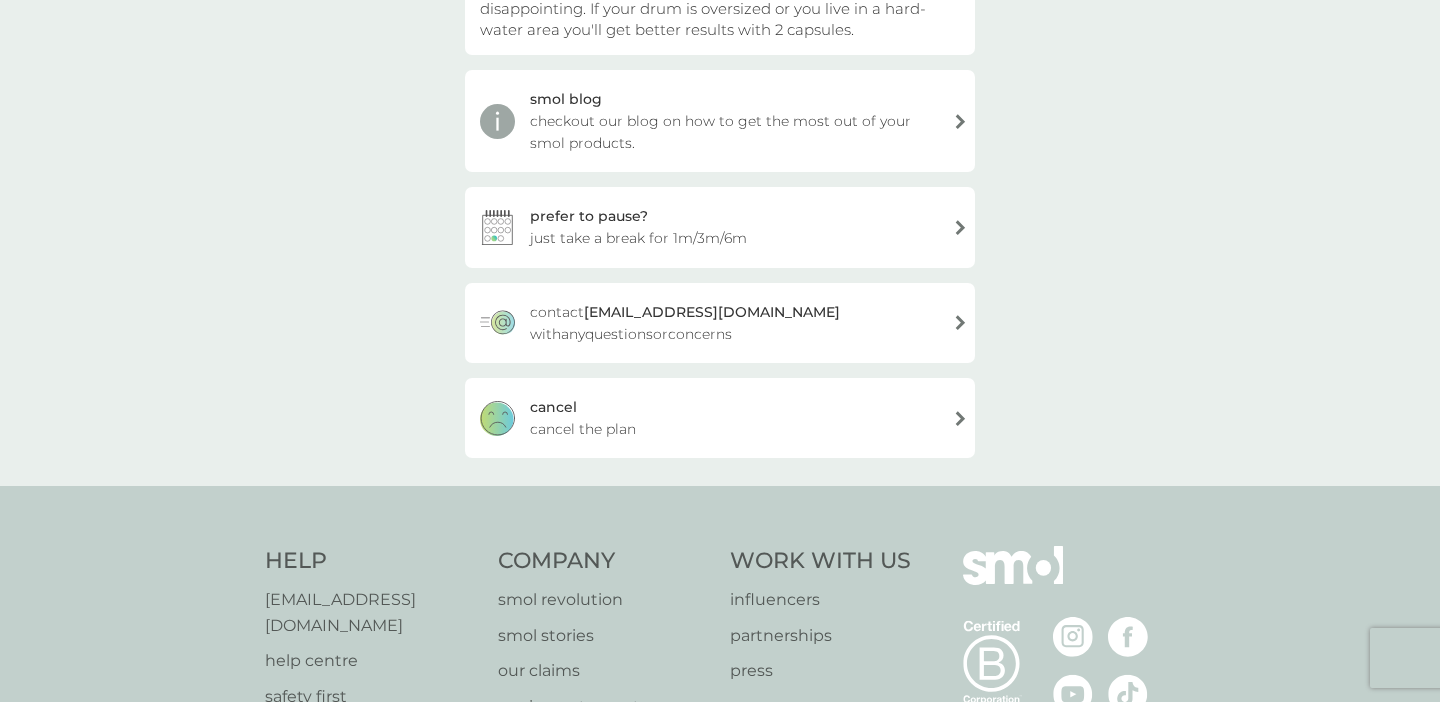 click on "cancel the plan" at bounding box center [583, 429] 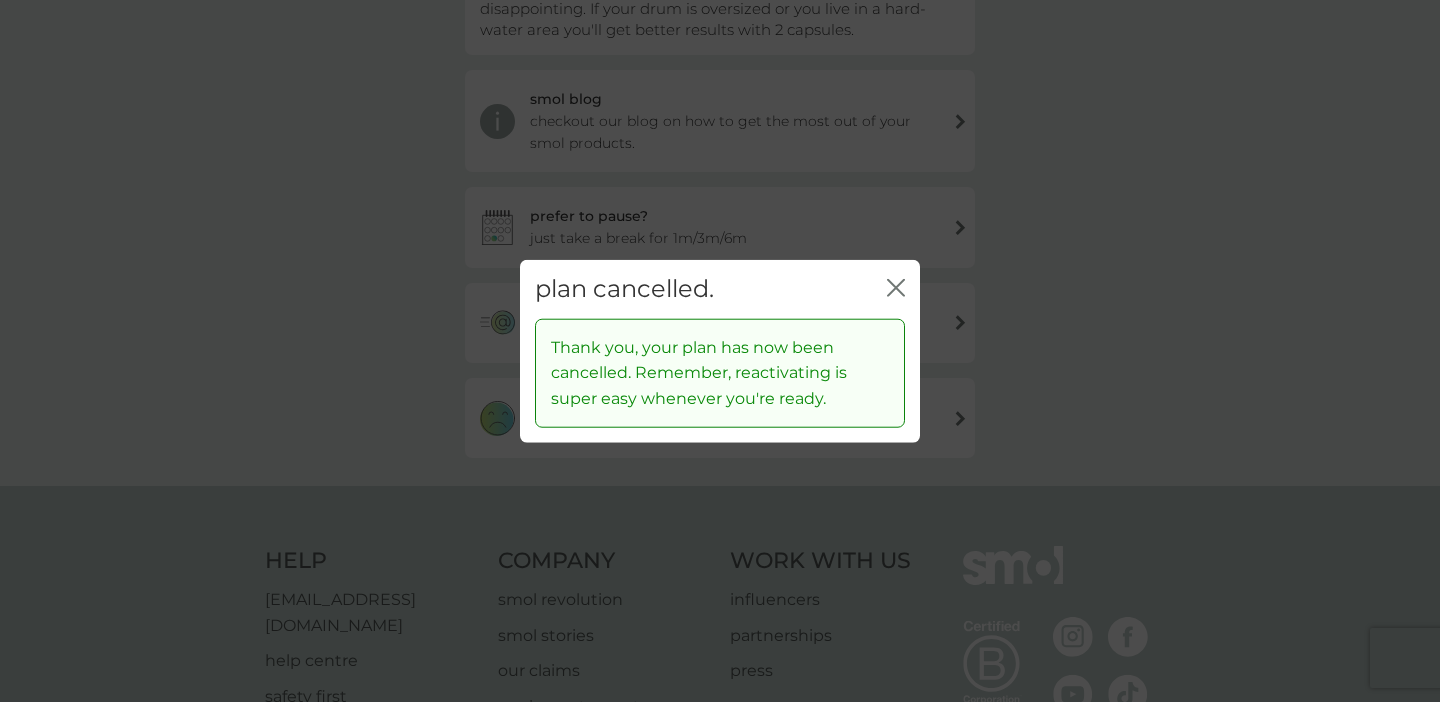 click on "close" 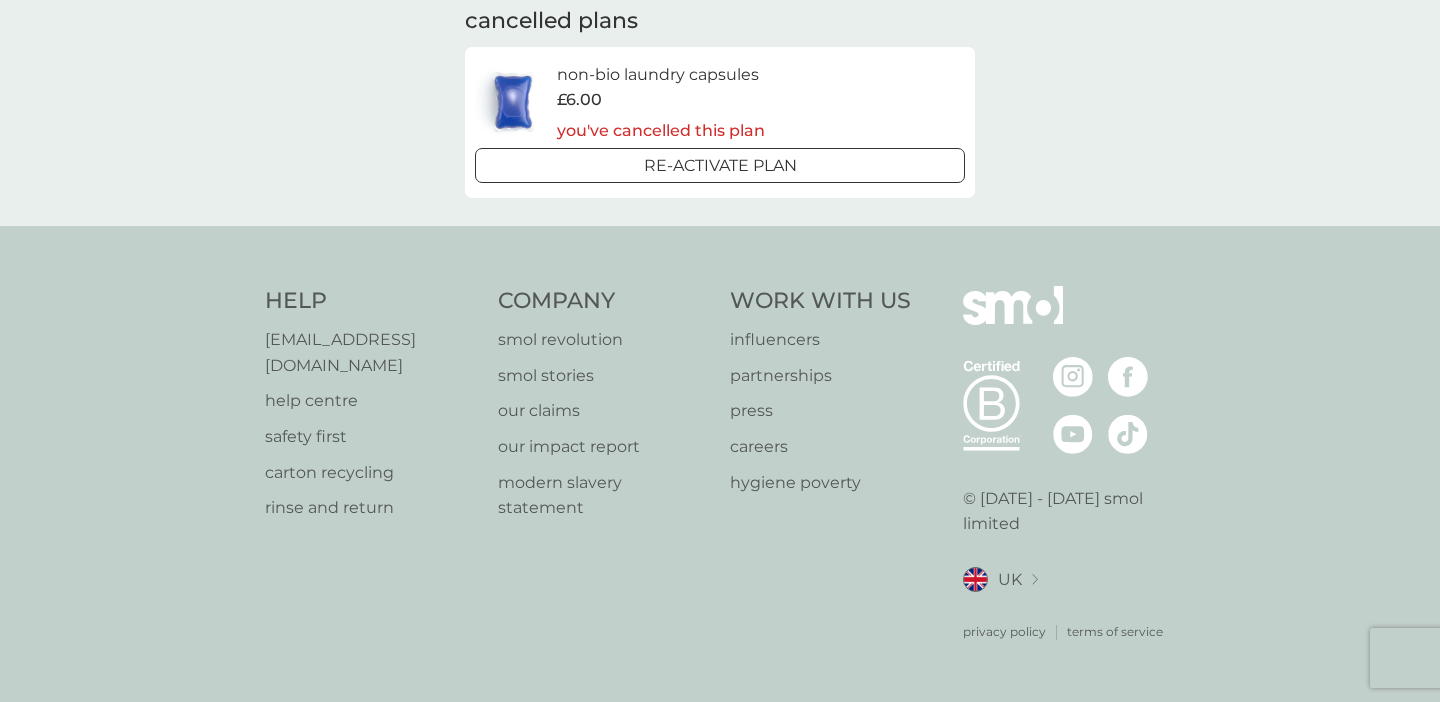 scroll, scrollTop: 0, scrollLeft: 0, axis: both 